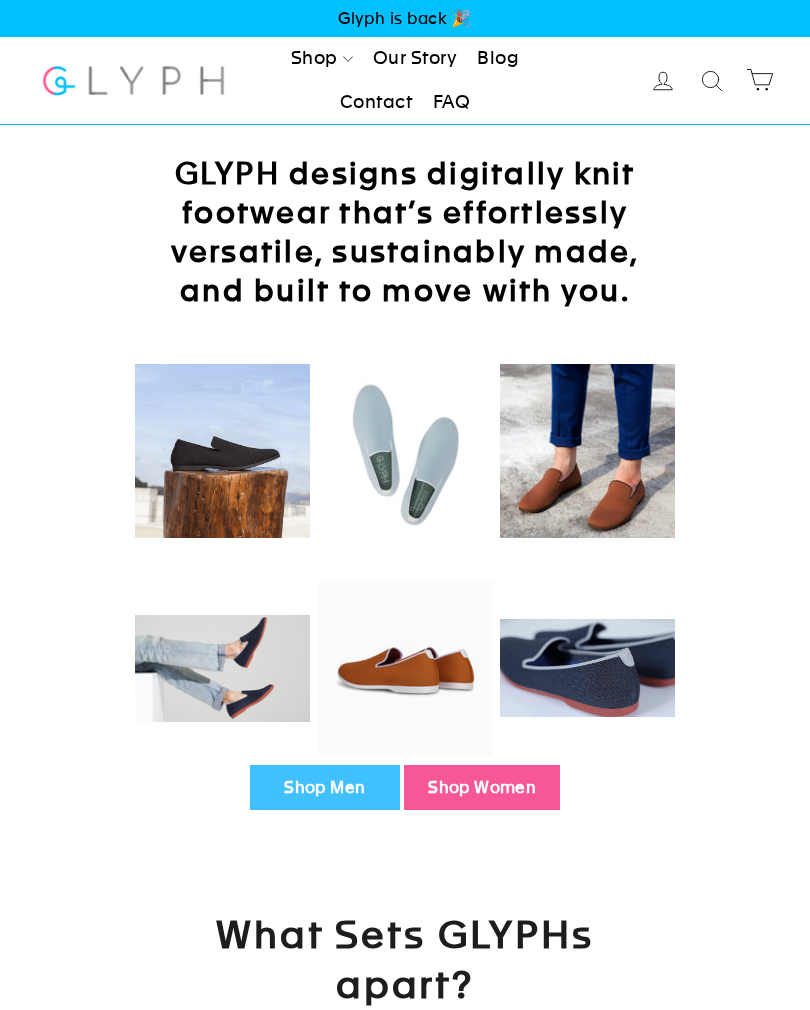 scroll, scrollTop: 0, scrollLeft: 0, axis: both 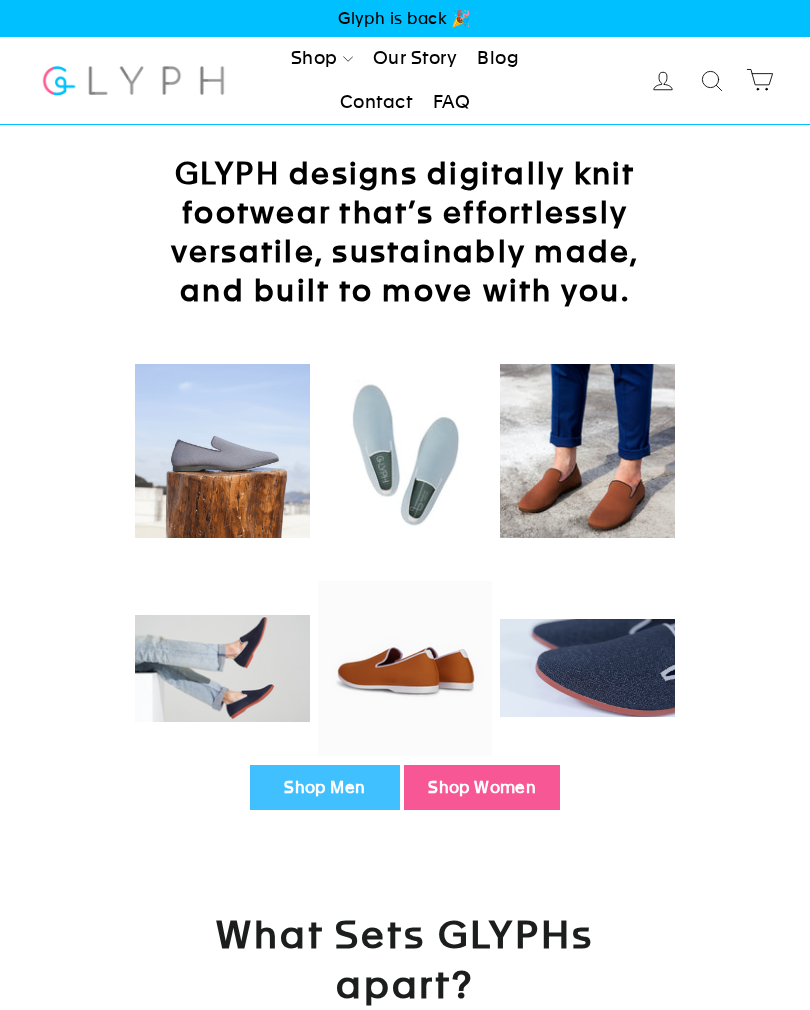 click on "Shop Men" at bounding box center [325, 788] 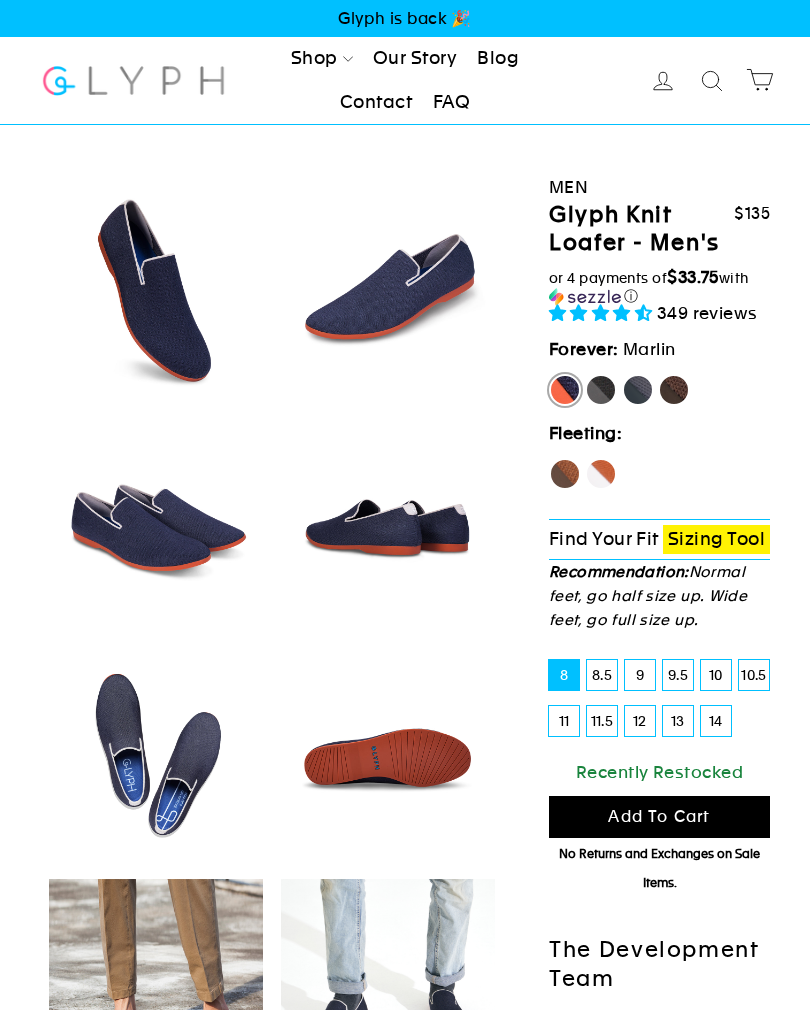 scroll, scrollTop: 0, scrollLeft: 0, axis: both 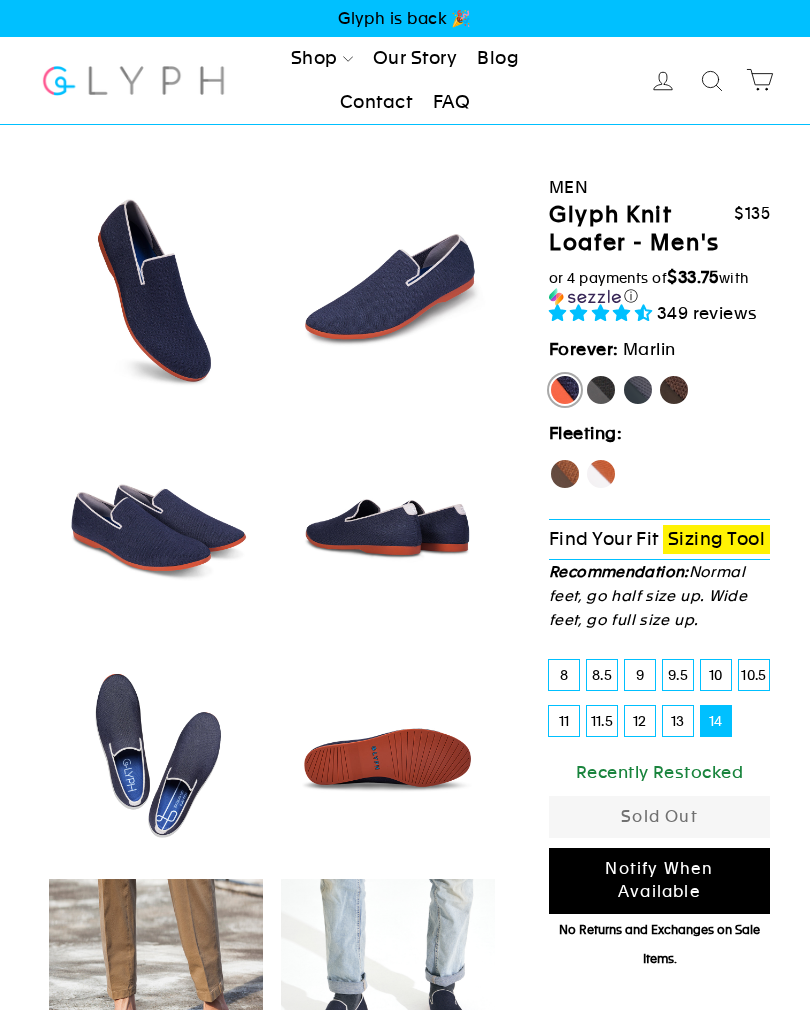 click on "Panther" at bounding box center (601, 390) 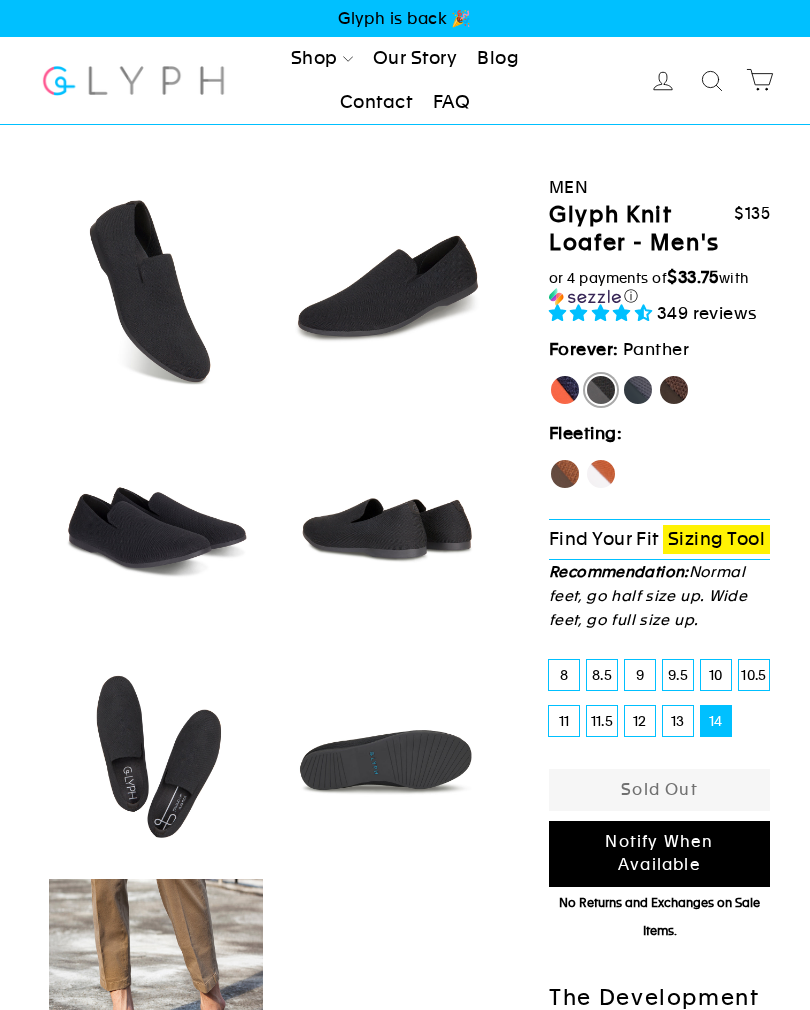 click on "Rhino" at bounding box center [638, 390] 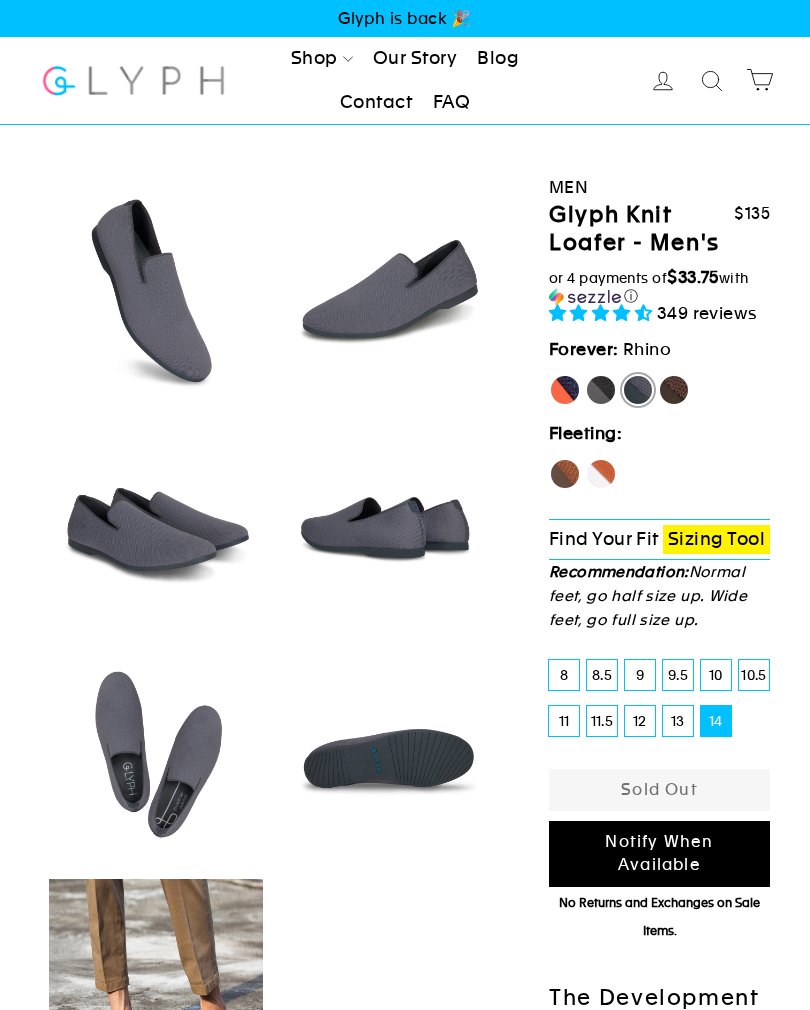 click on "Mustang" at bounding box center (674, 390) 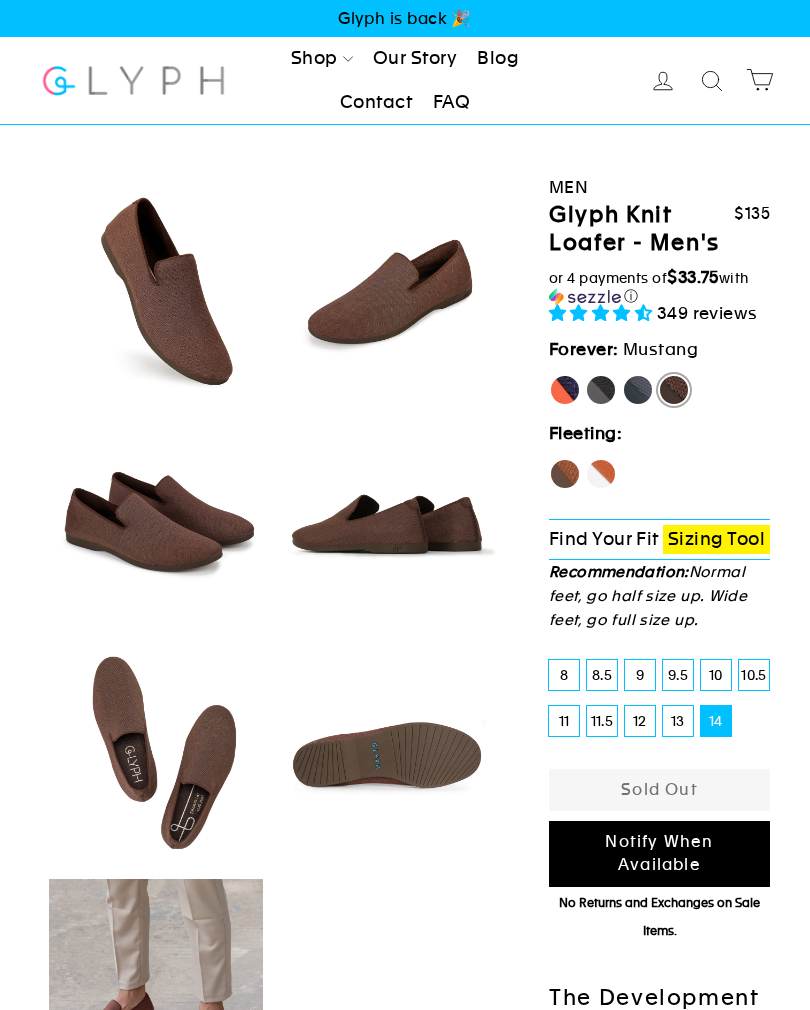 click on "Hawk" at bounding box center (565, 474) 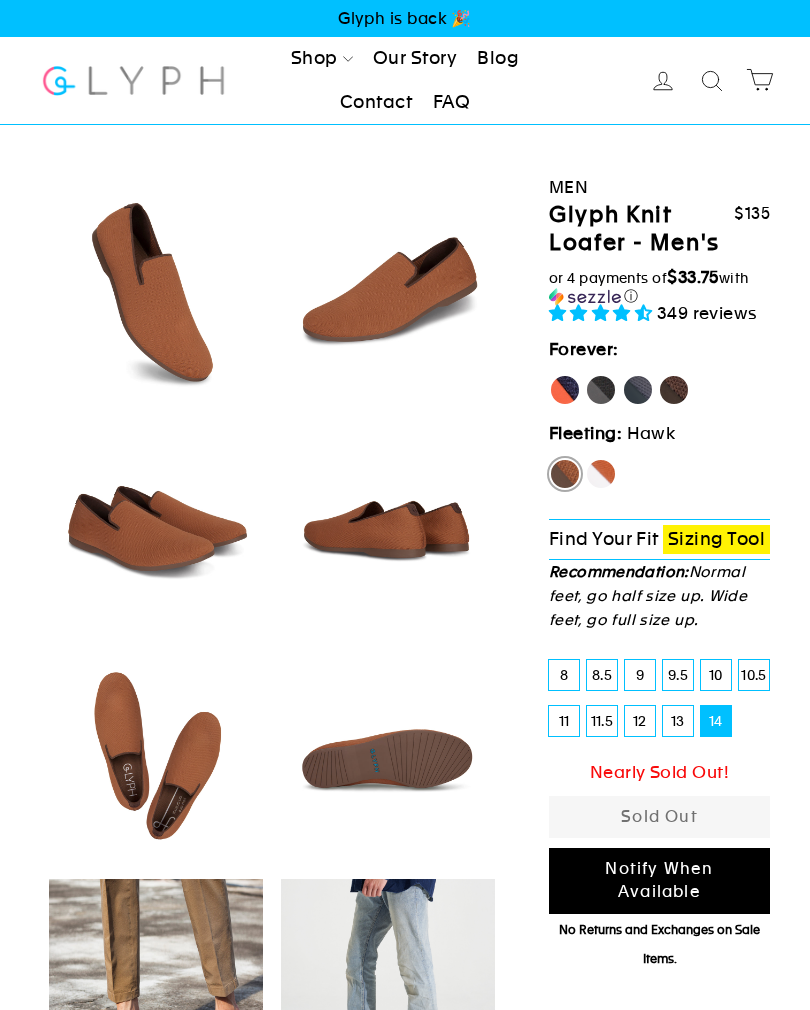click on "Fleeting:
Hawk
Hawk
Fox" at bounding box center [659, 469] 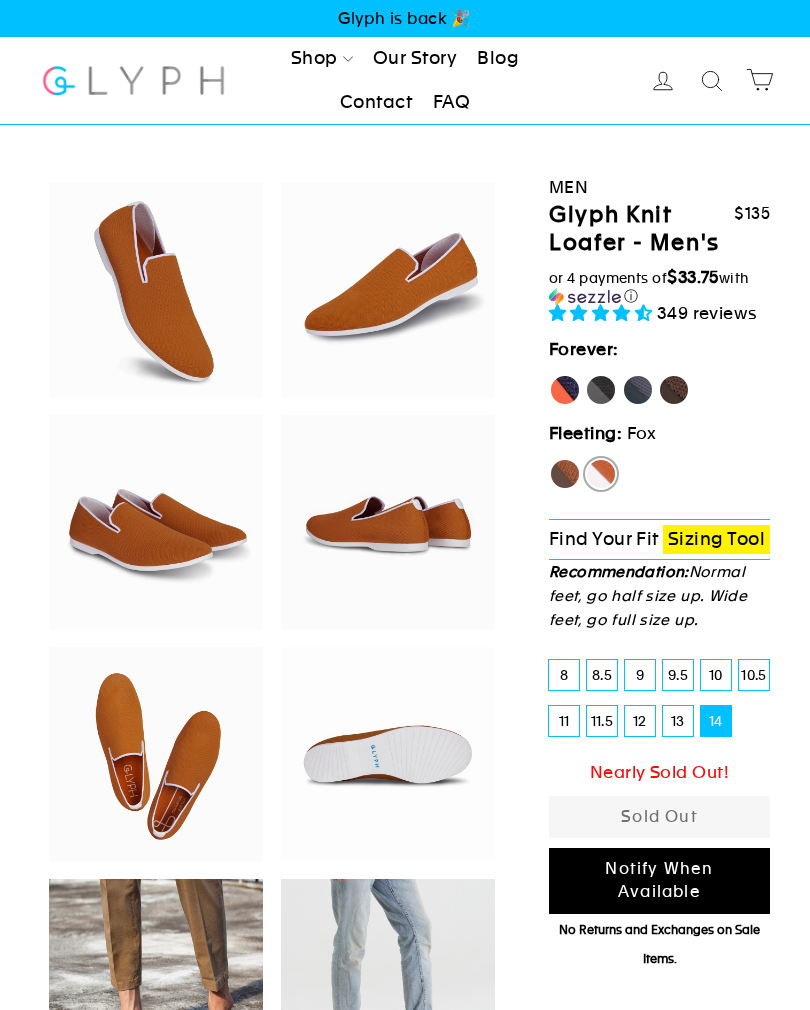 click on "Marlin" at bounding box center [565, 394] 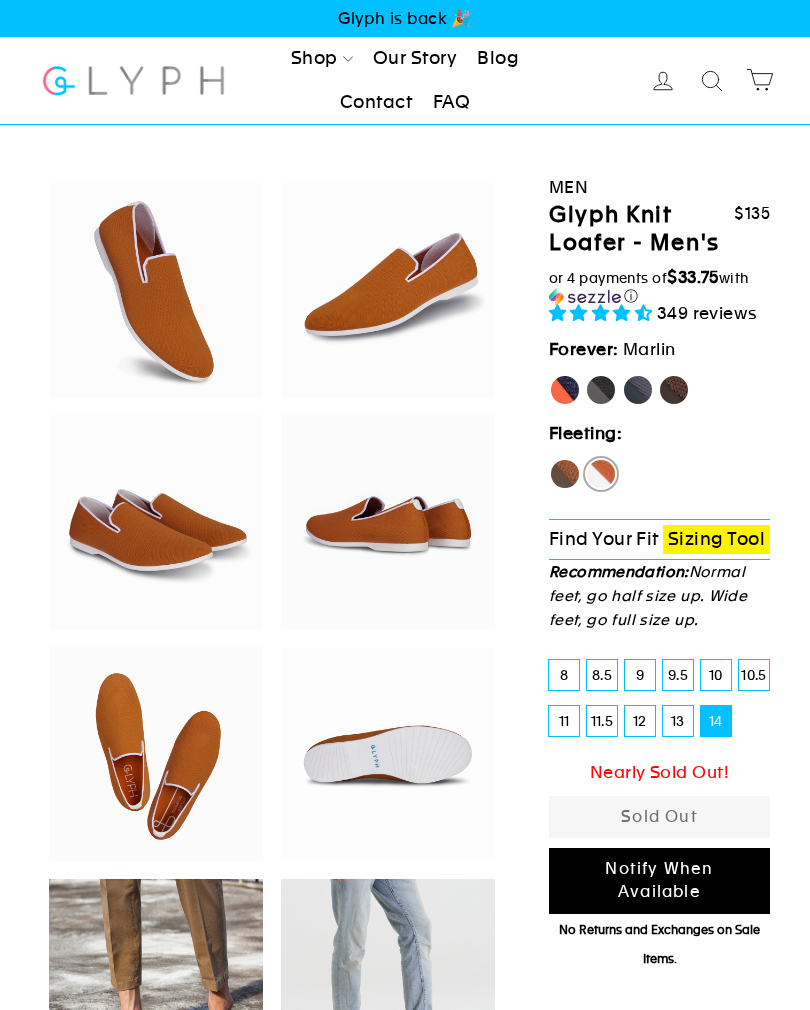 click on "Marlin" at bounding box center (565, 390) 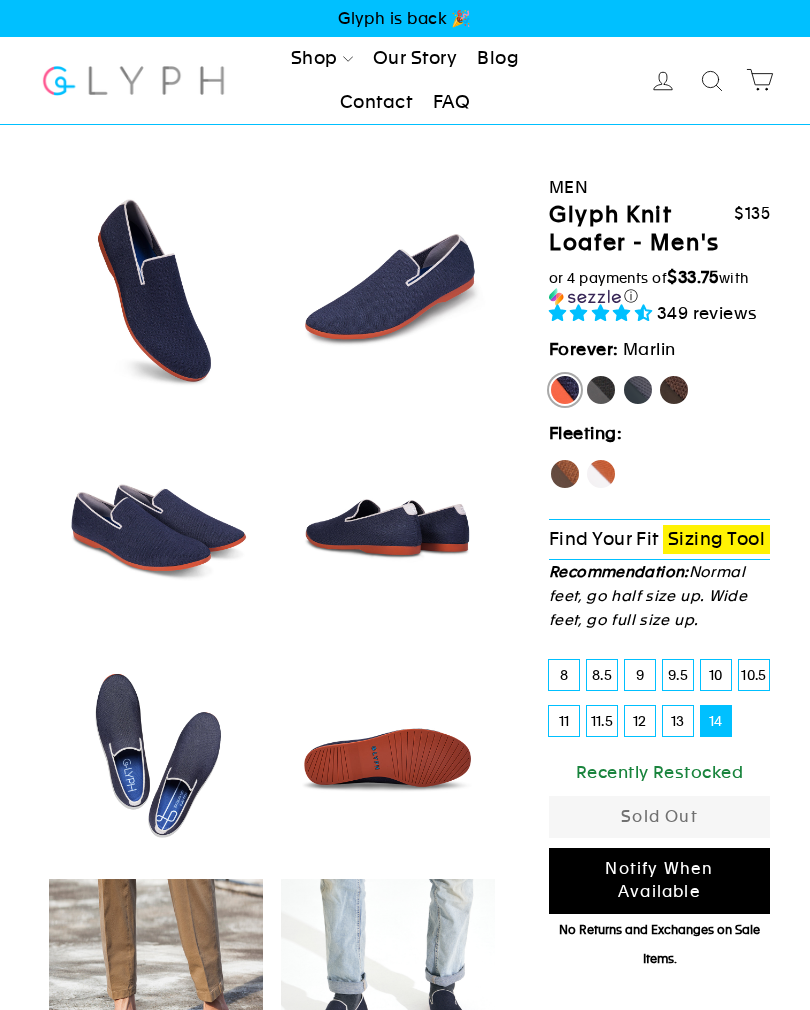 click on "9.5" at bounding box center [678, 675] 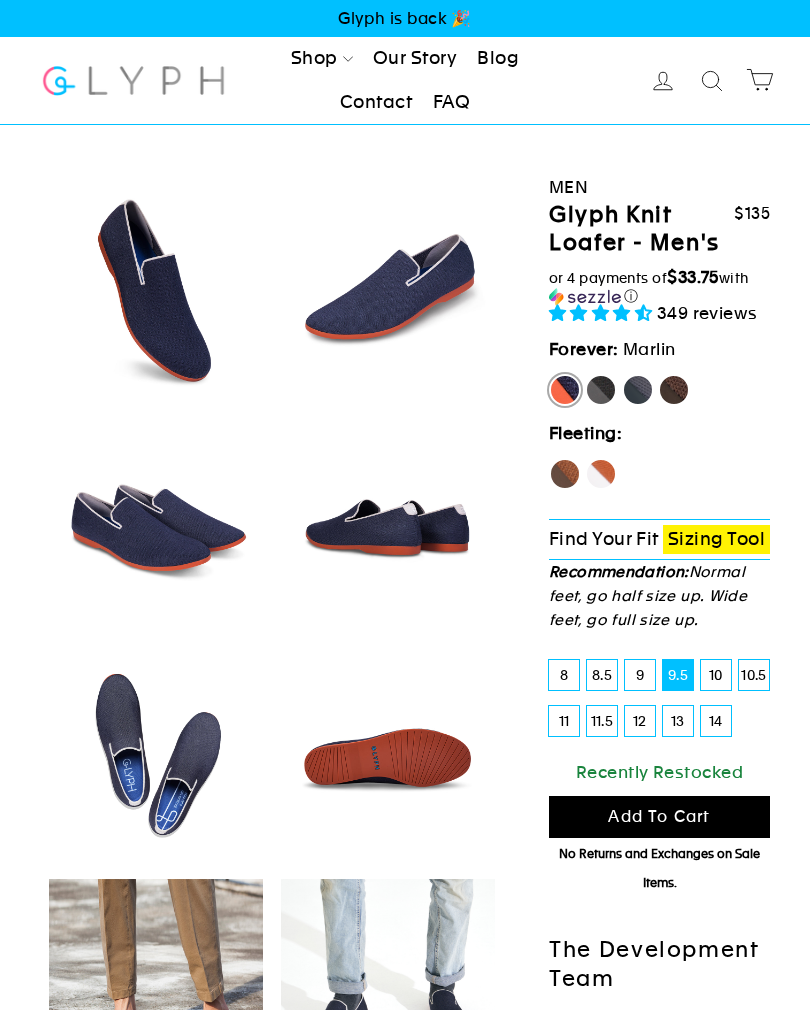 click on "13" at bounding box center [678, 721] 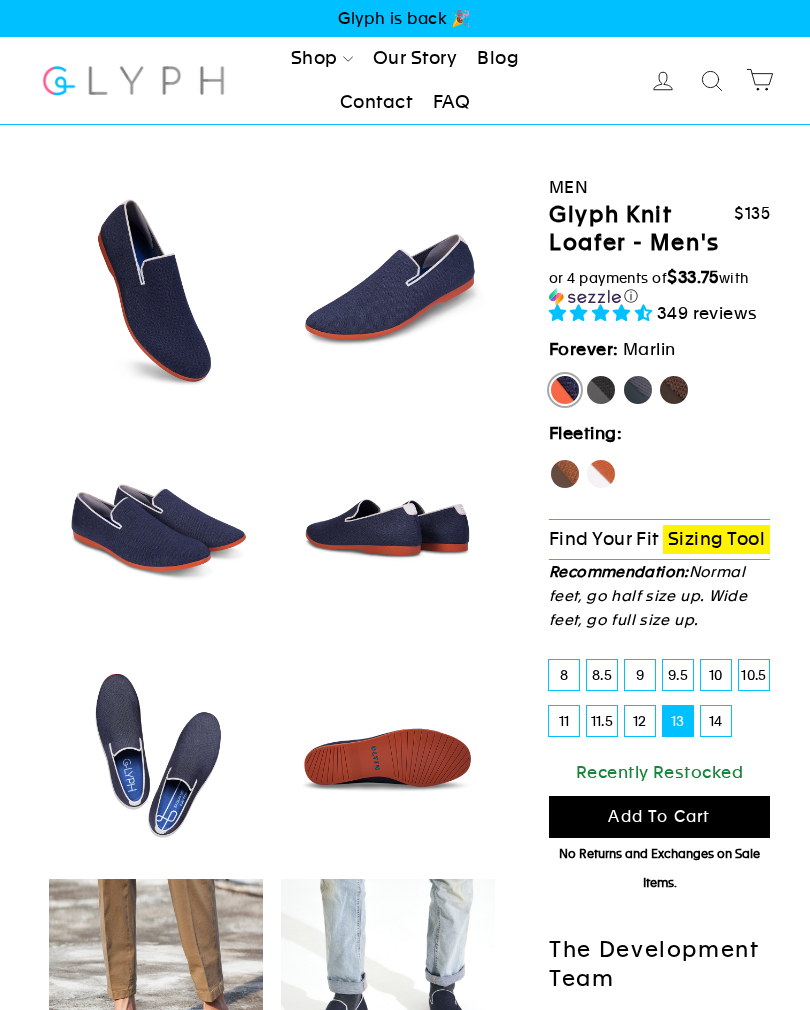 click on "Panther" at bounding box center (601, 390) 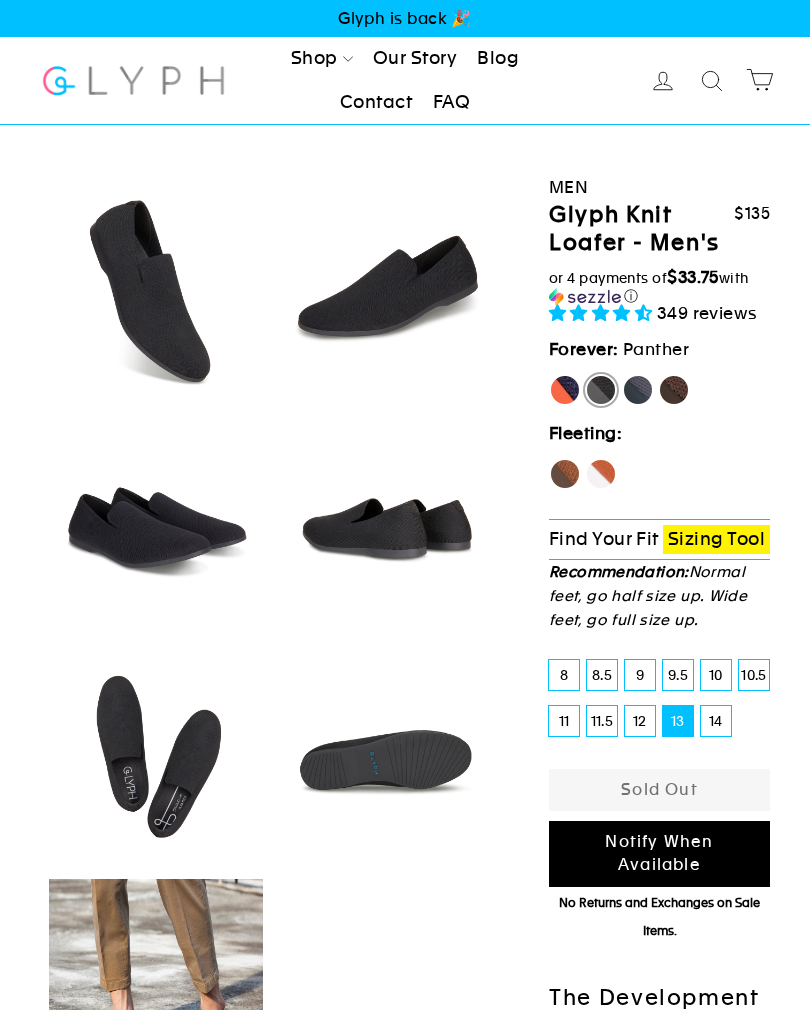 click on "Rhino" at bounding box center [638, 390] 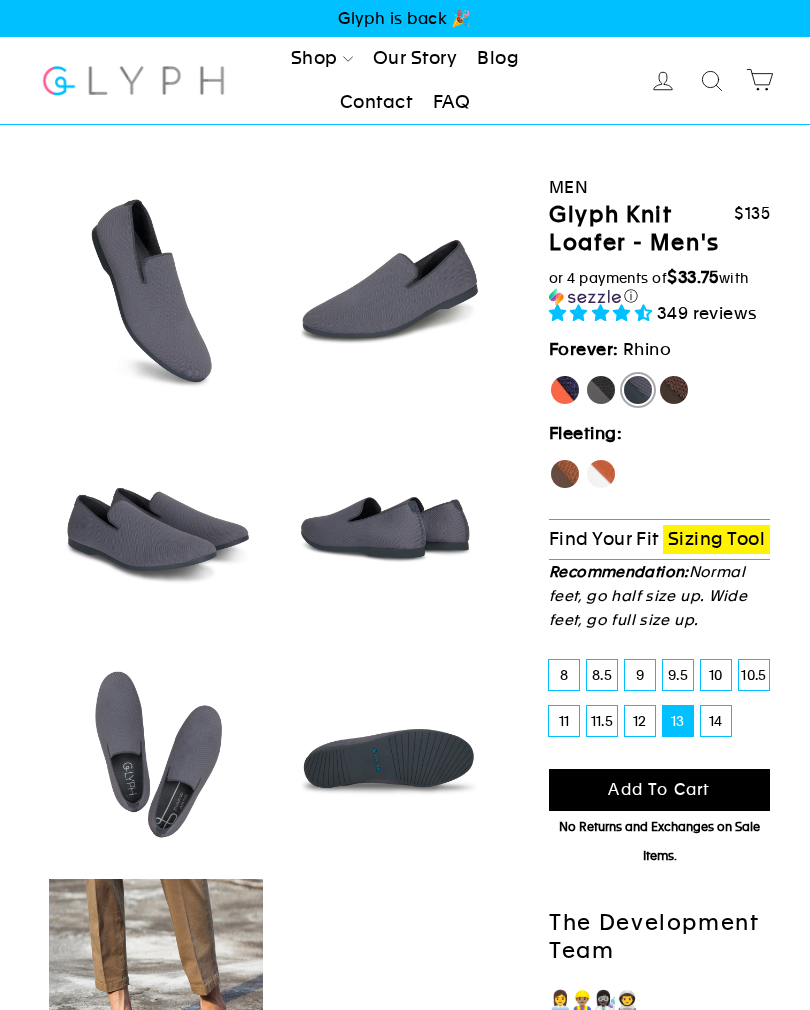 click on "Mustang" at bounding box center [674, 390] 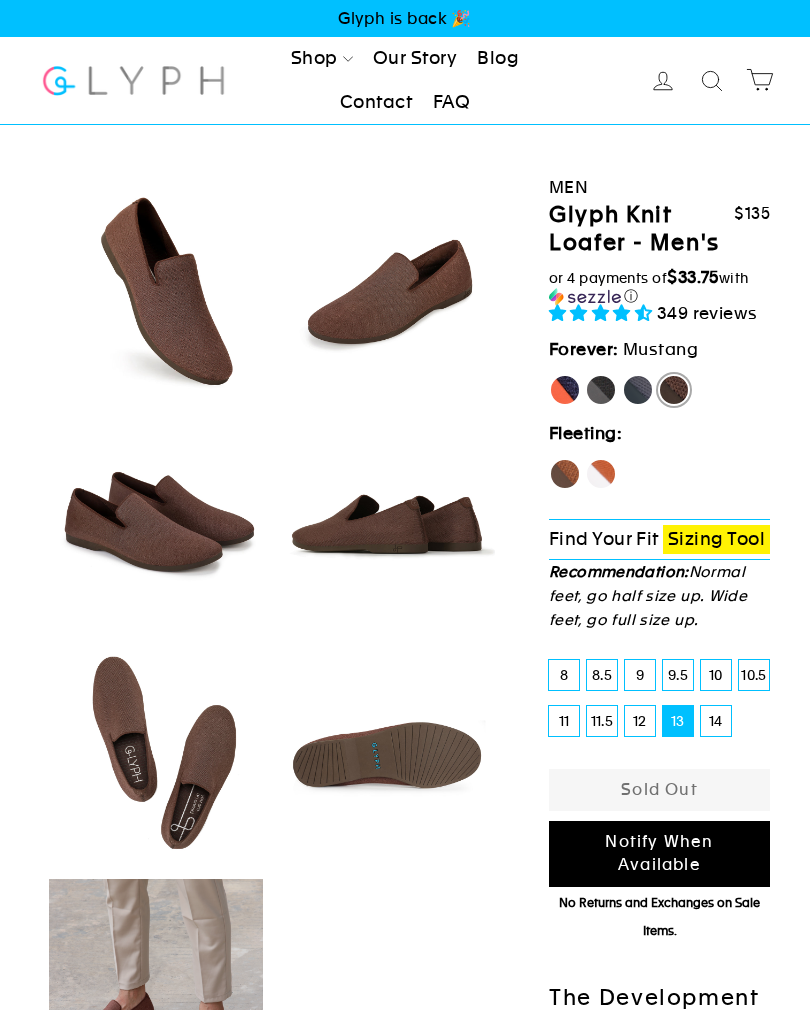 click on "Fox" at bounding box center (601, 474) 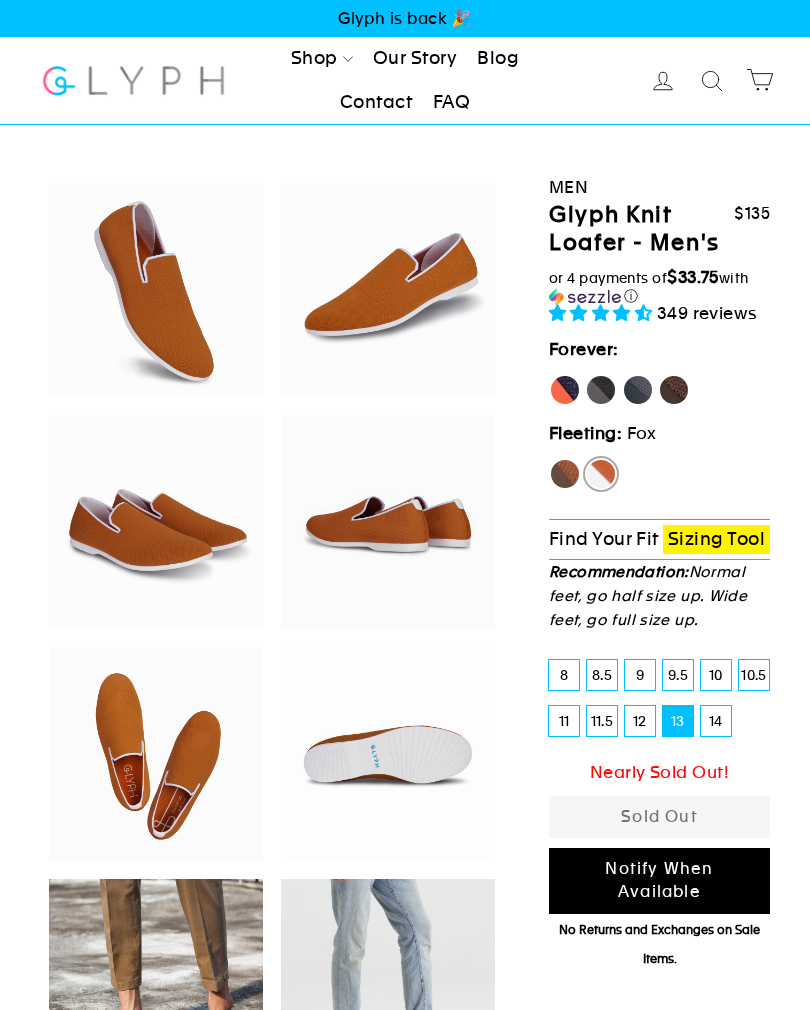 click on "Hawk" at bounding box center [565, 474] 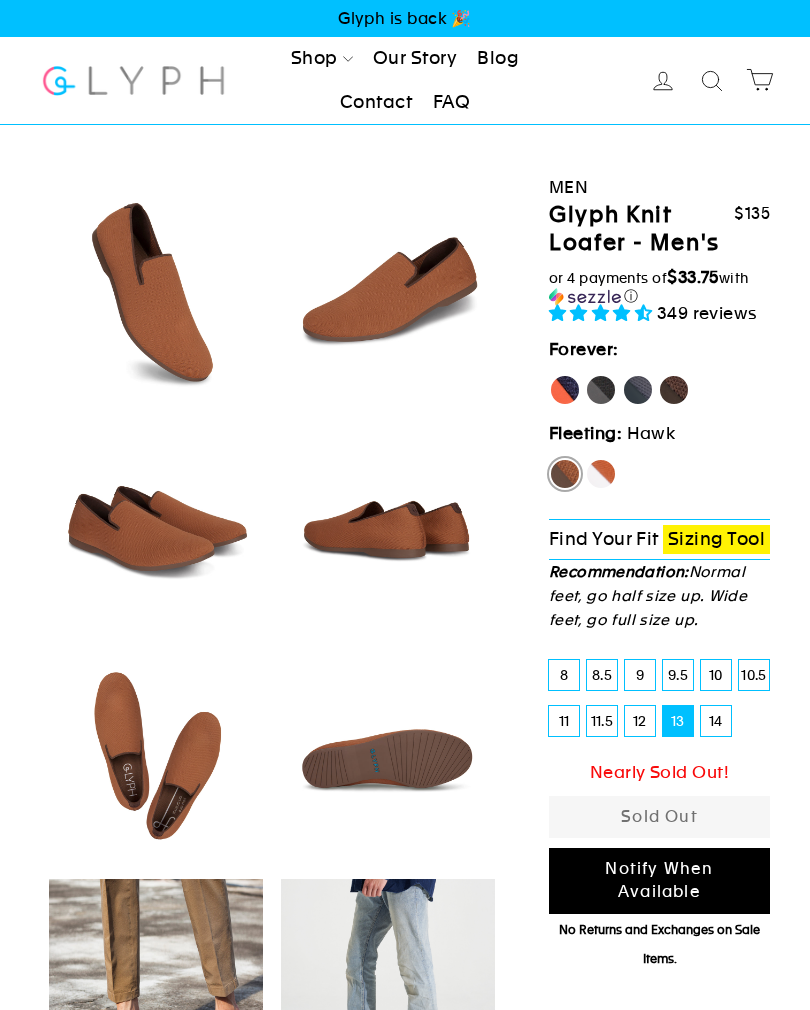 click on "Marlin" at bounding box center [565, 390] 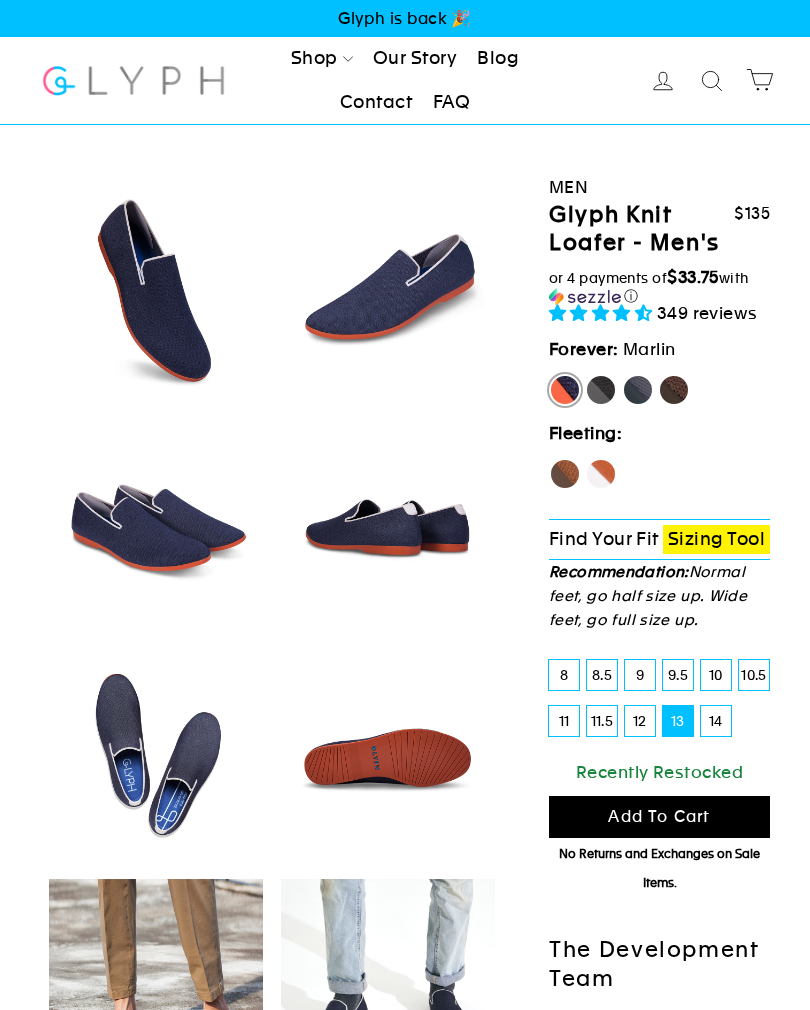 click on "Panther" at bounding box center (601, 390) 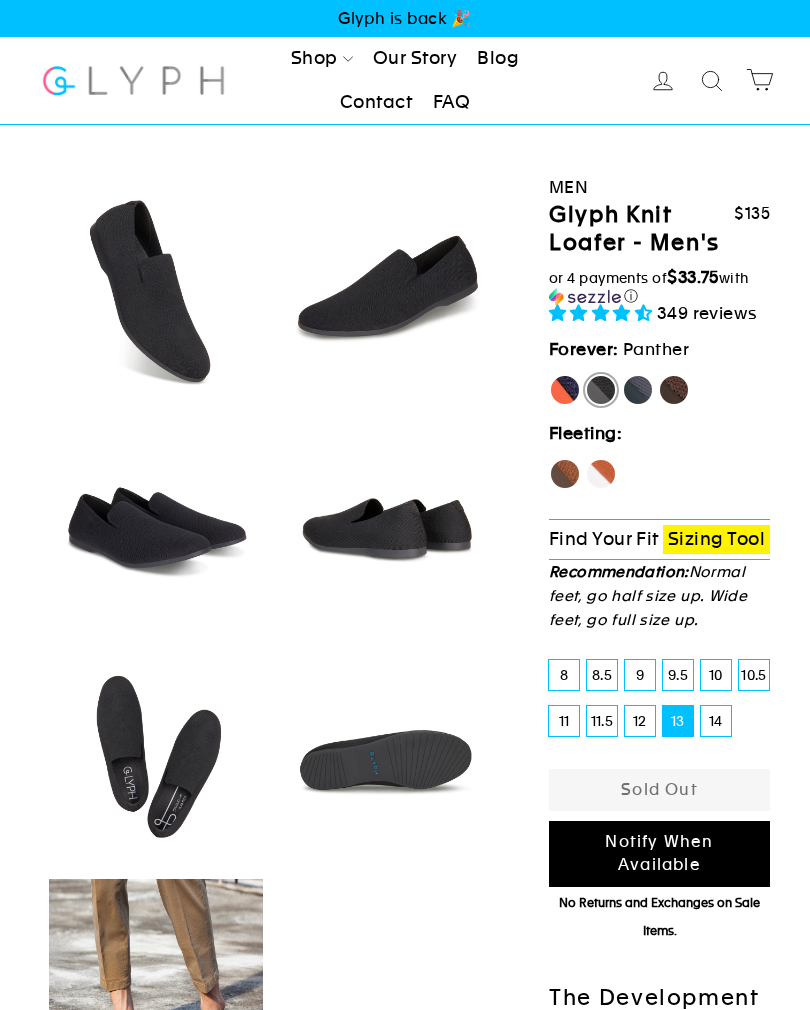 click on "Rhino" at bounding box center [638, 390] 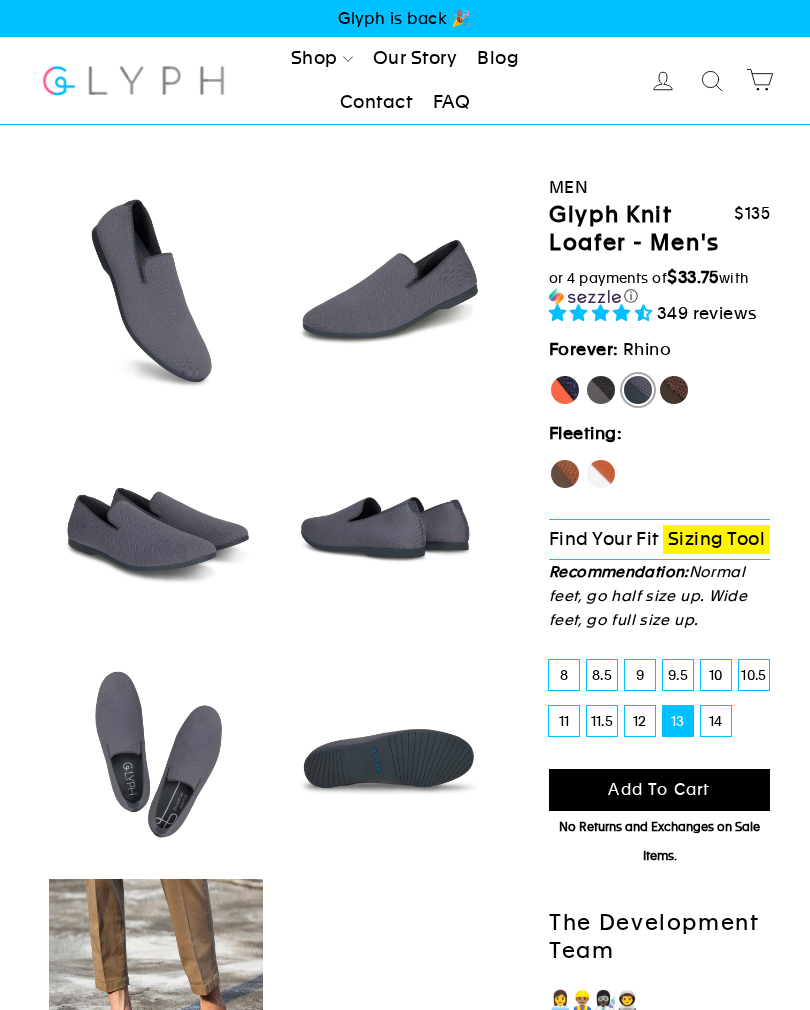 click on "Blog" at bounding box center [498, 59] 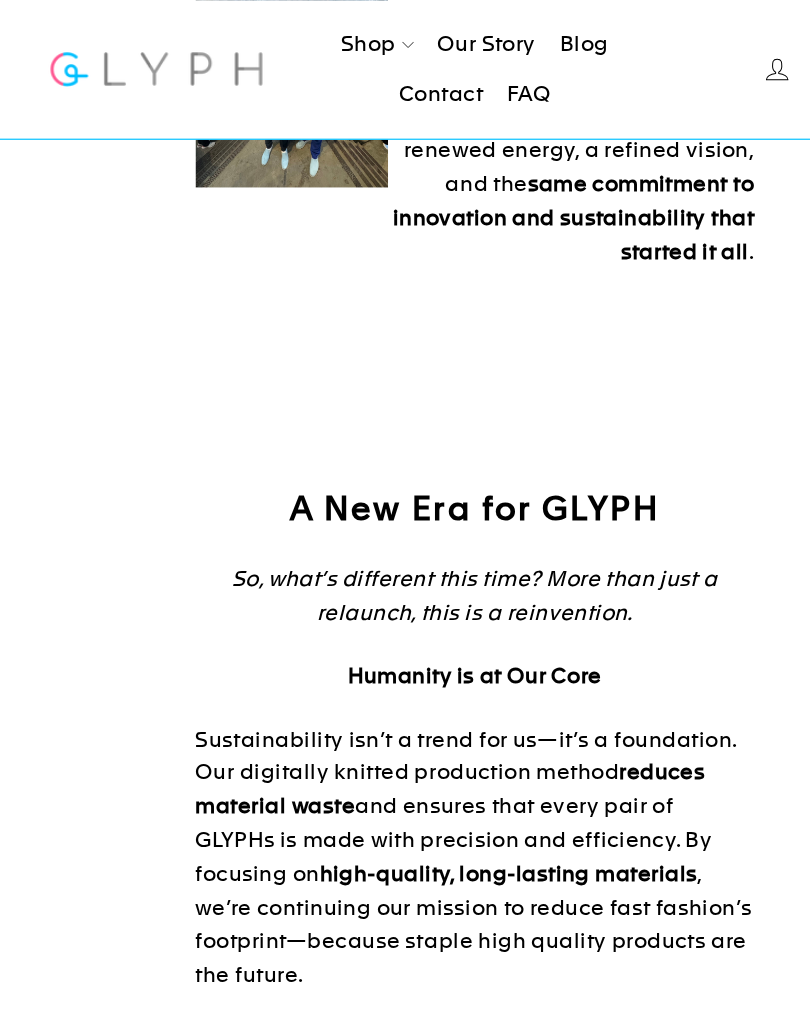 scroll, scrollTop: 881, scrollLeft: 0, axis: vertical 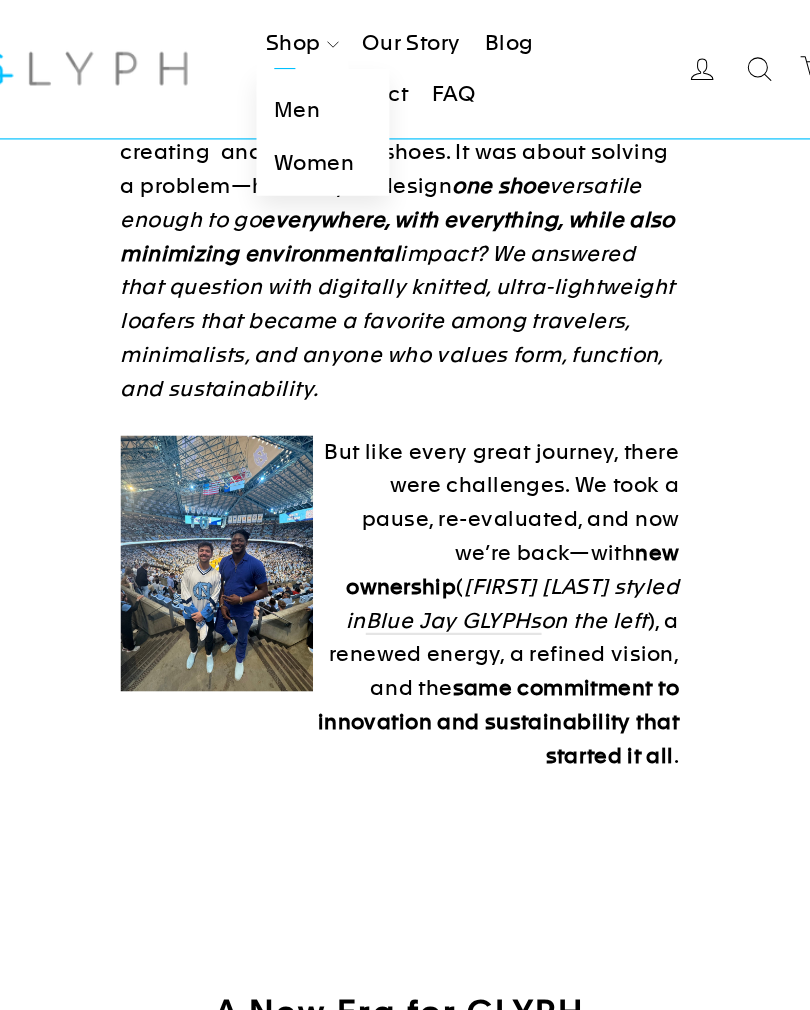 click on "Women" at bounding box center (339, 139) 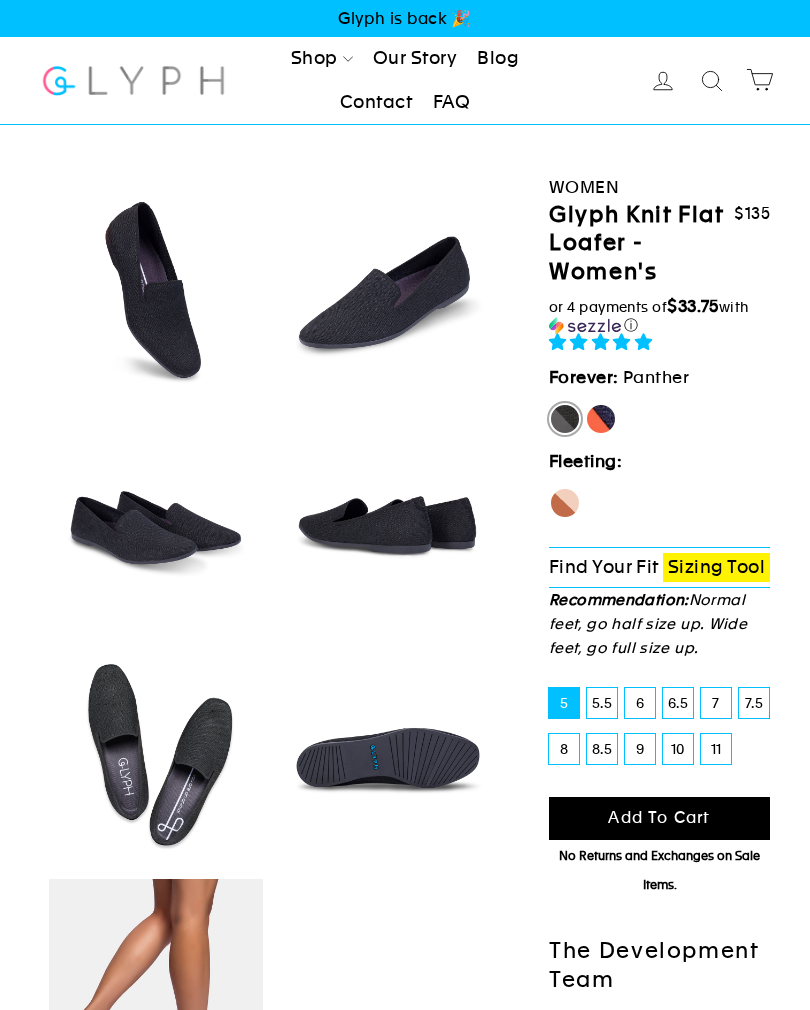 scroll, scrollTop: 0, scrollLeft: 0, axis: both 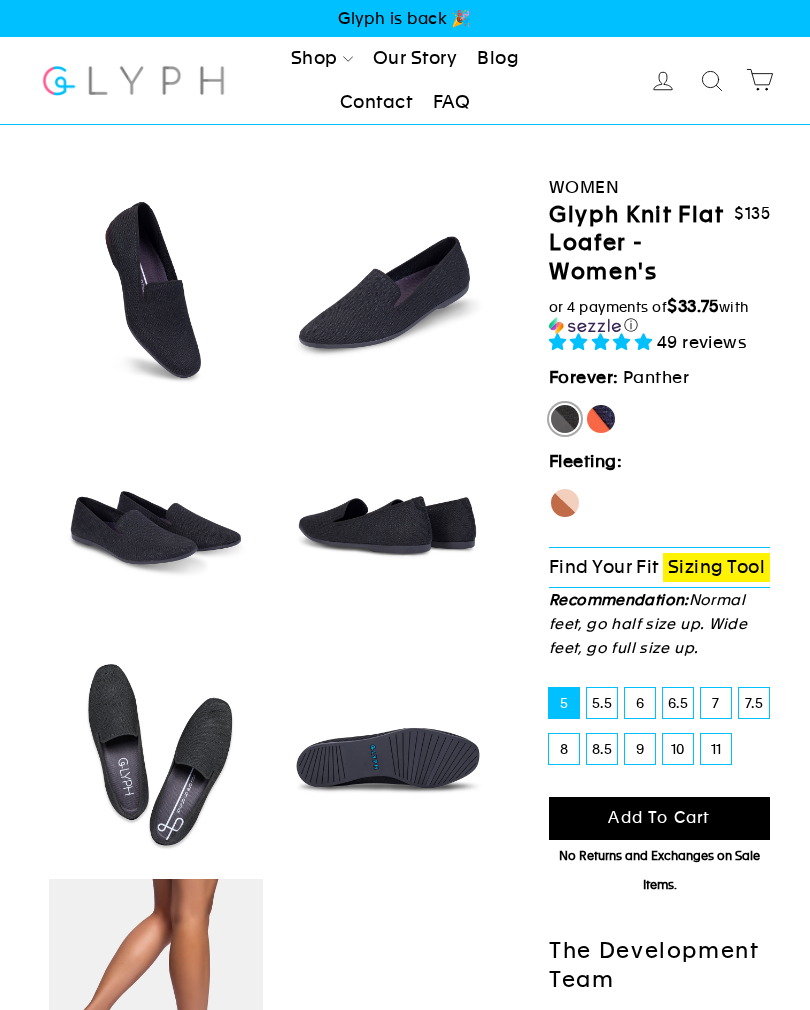 click on "Seahorse" at bounding box center (565, 503) 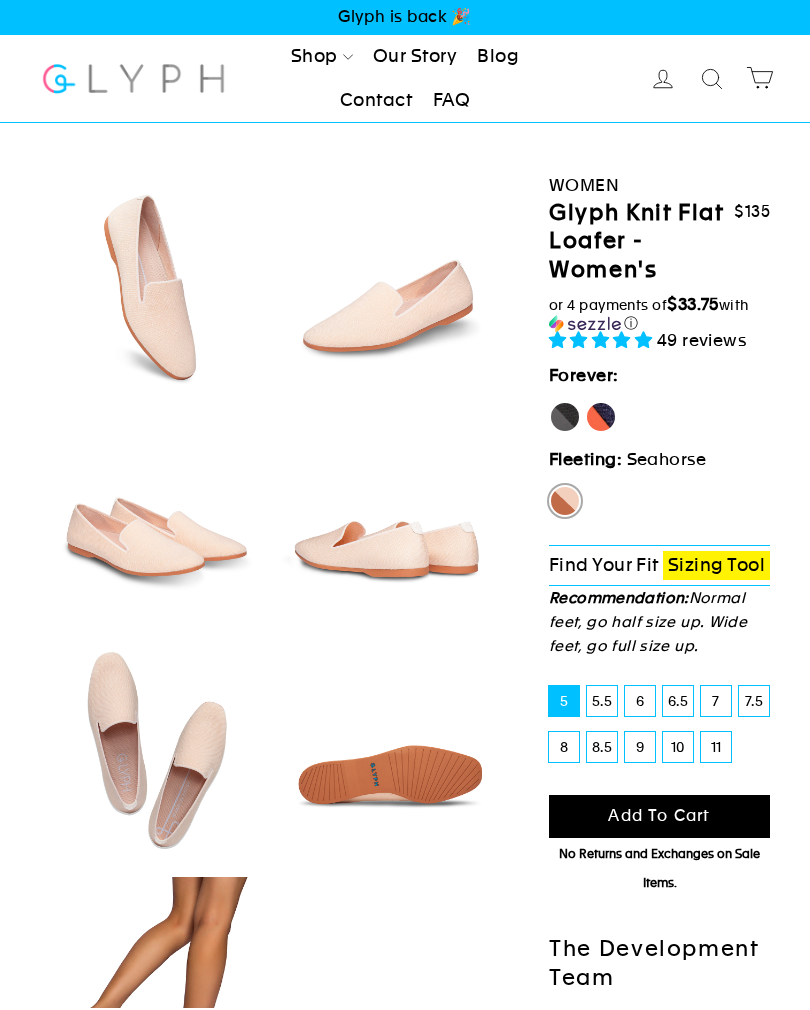 scroll, scrollTop: 2, scrollLeft: 0, axis: vertical 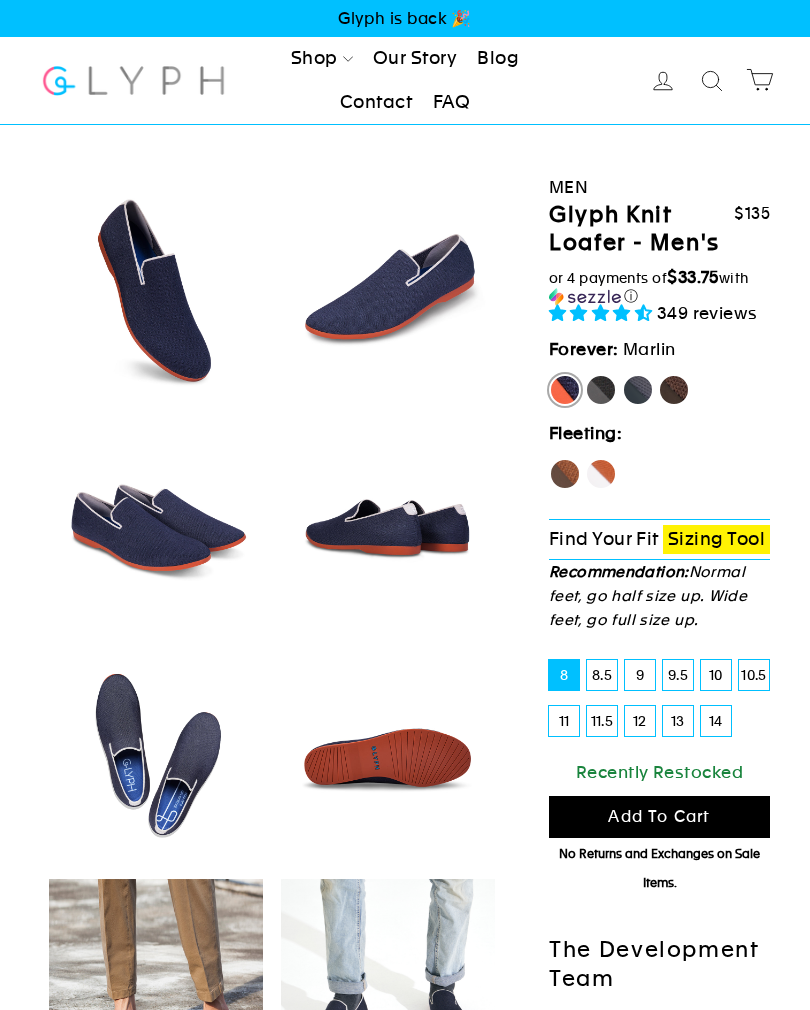 select on "highest-rating" 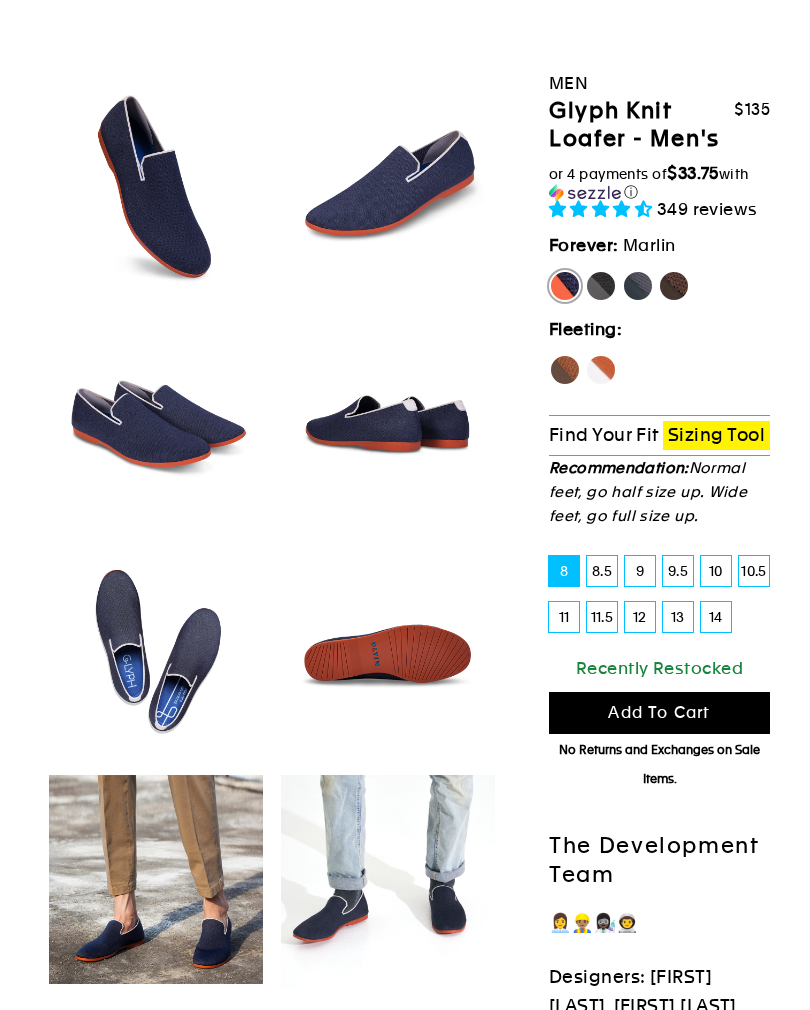 scroll, scrollTop: 0, scrollLeft: 0, axis: both 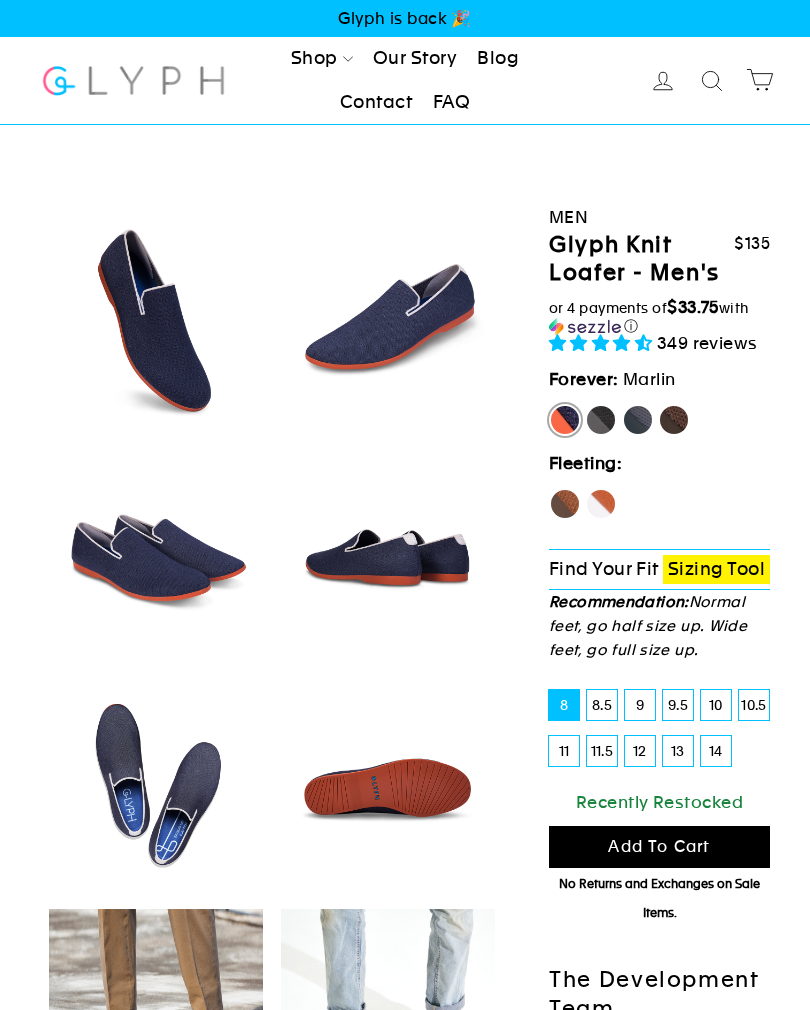 click on "Fox" at bounding box center [601, 504] 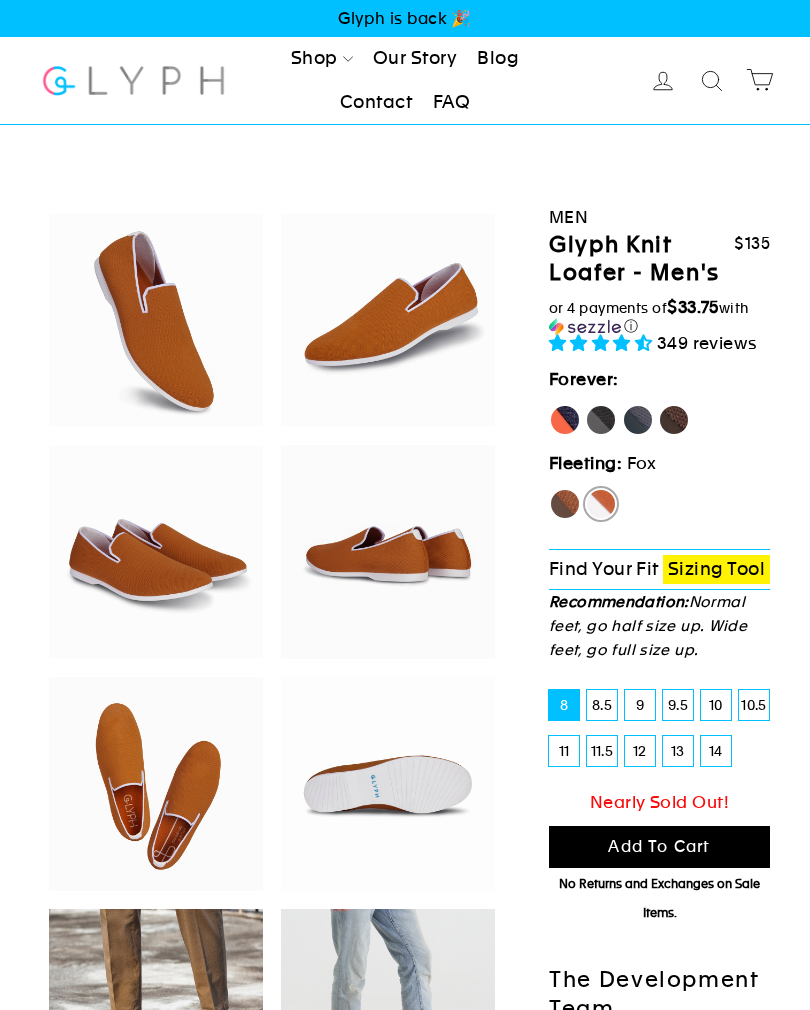 click on "14" at bounding box center [716, 751] 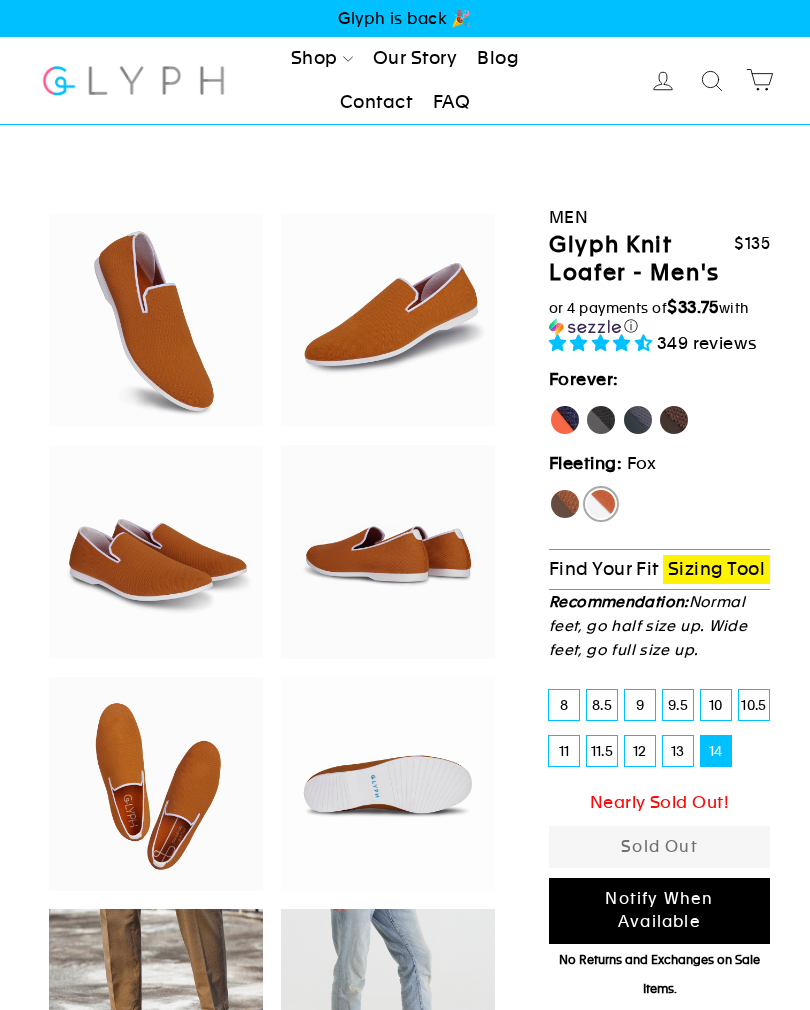 click on "13" at bounding box center [678, 751] 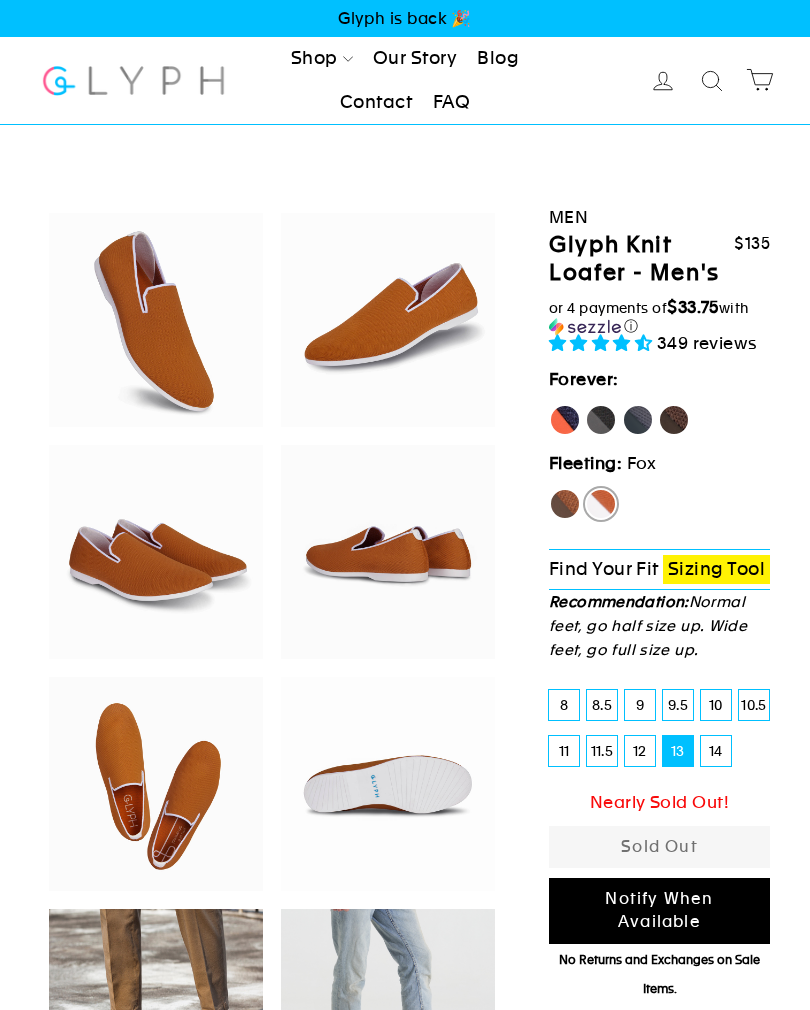 click on "14" at bounding box center (716, 751) 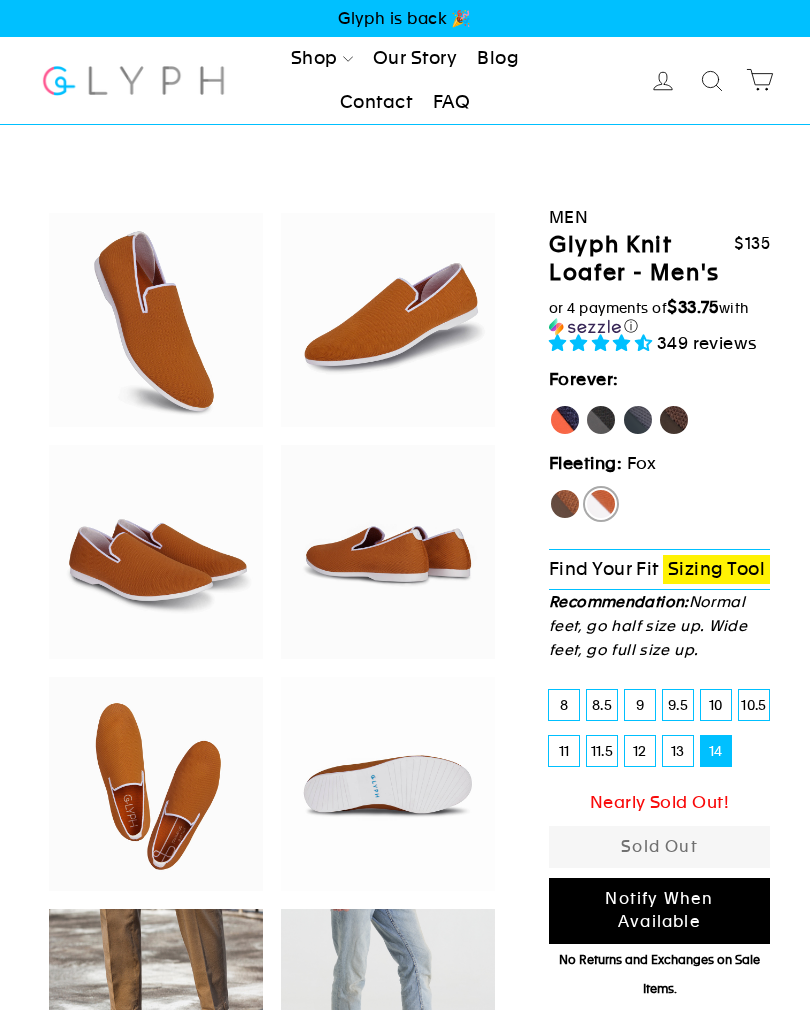 click on "FAQ" at bounding box center (451, 102) 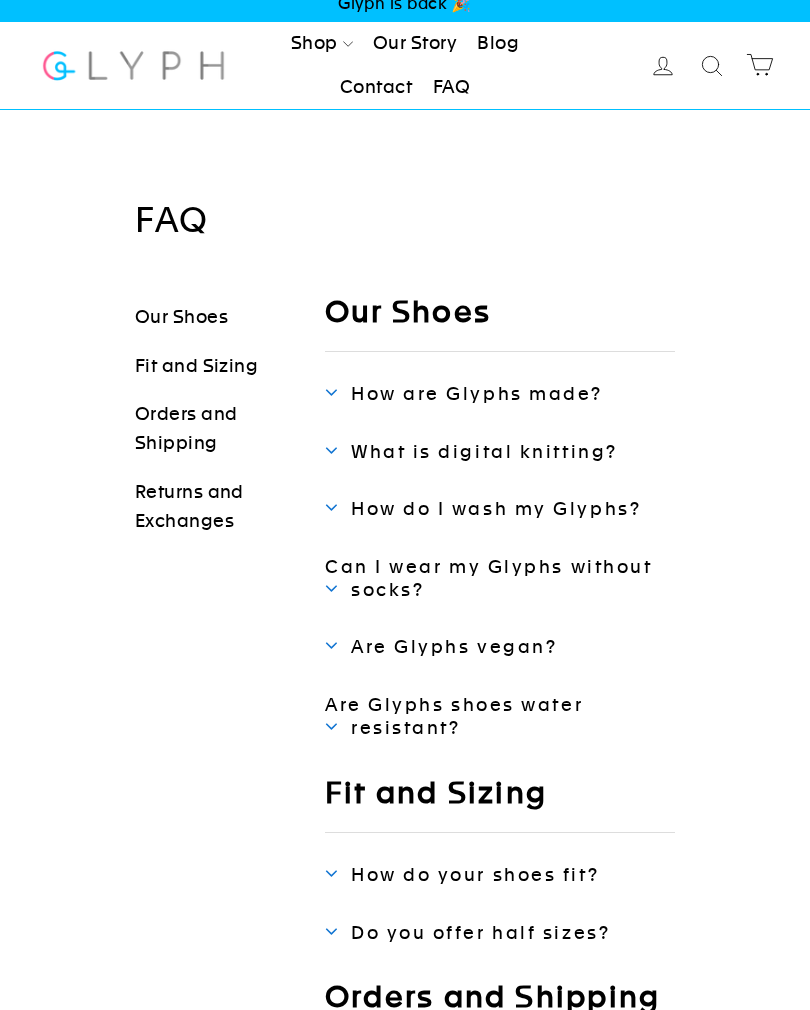 scroll, scrollTop: 0, scrollLeft: 0, axis: both 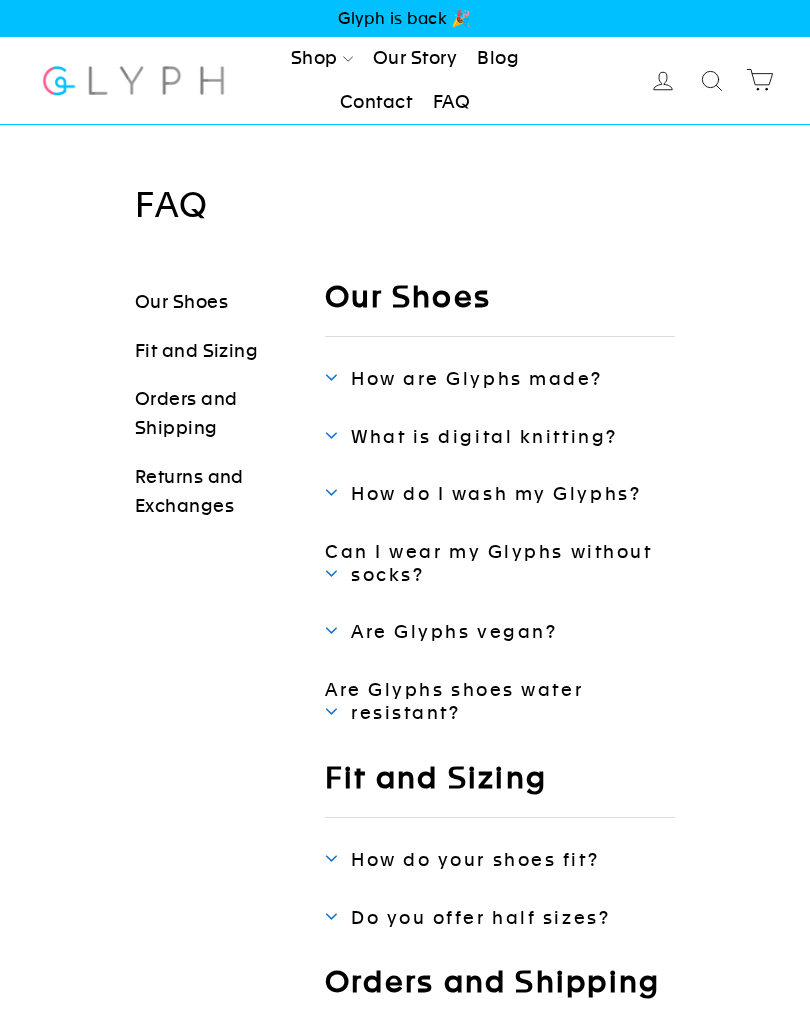 click on "Our Shoes" at bounding box center [181, 301] 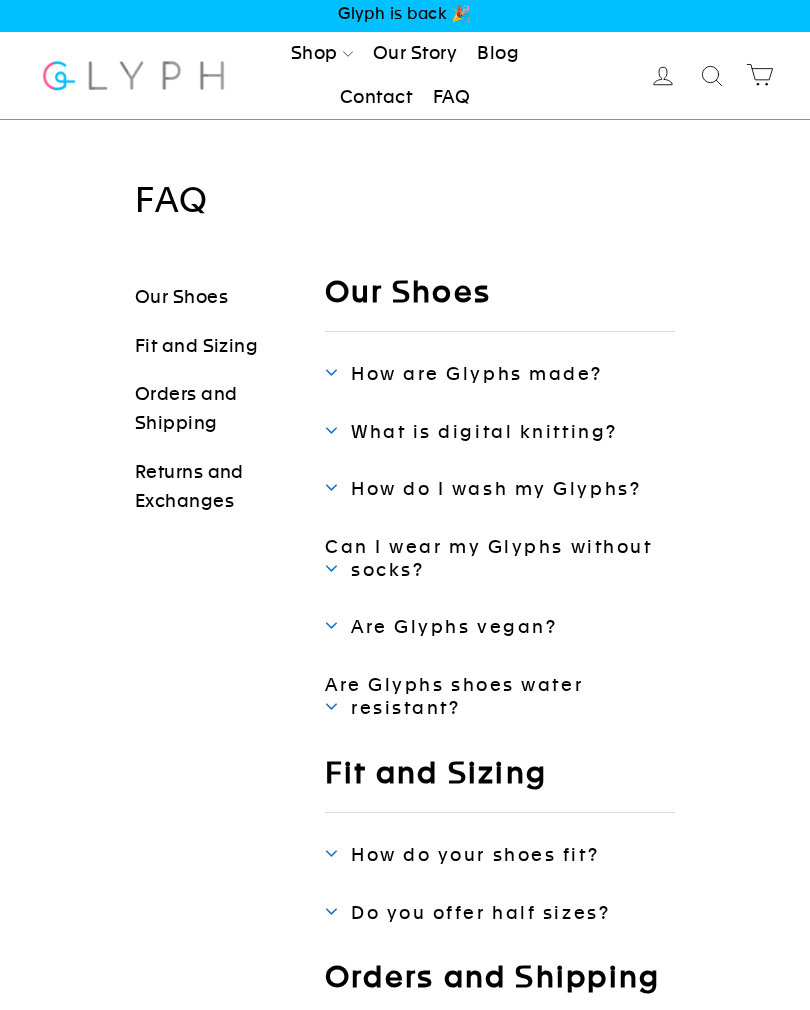scroll, scrollTop: 0, scrollLeft: 0, axis: both 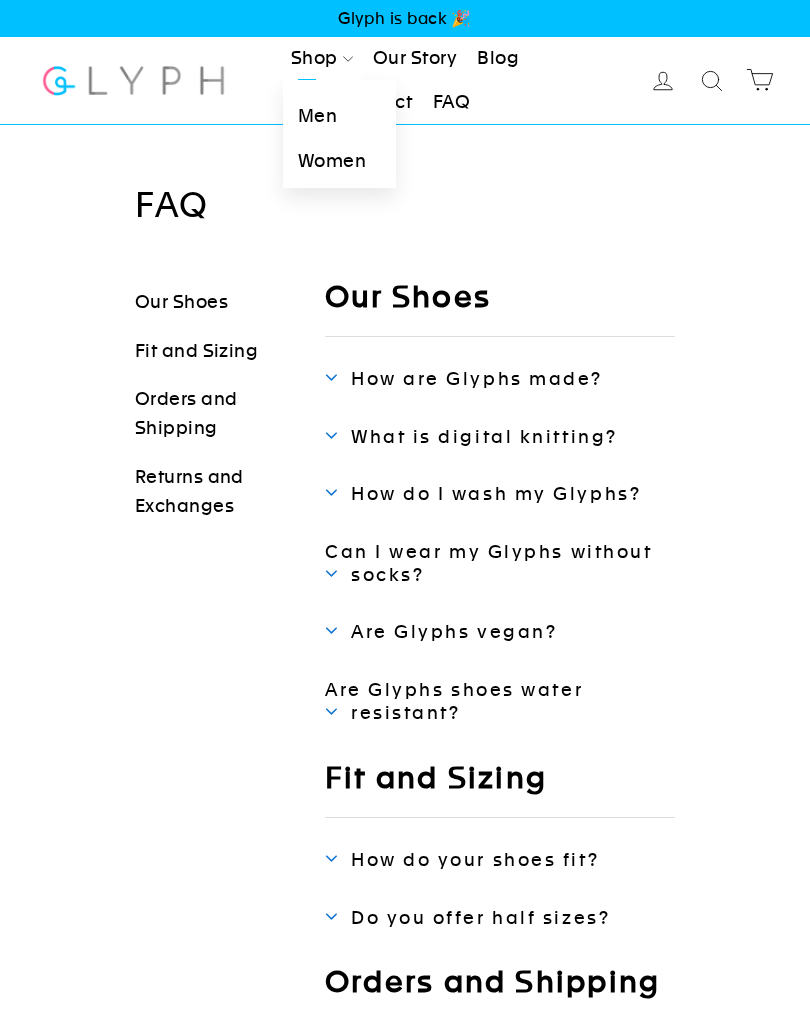 click on "Men" at bounding box center [339, 116] 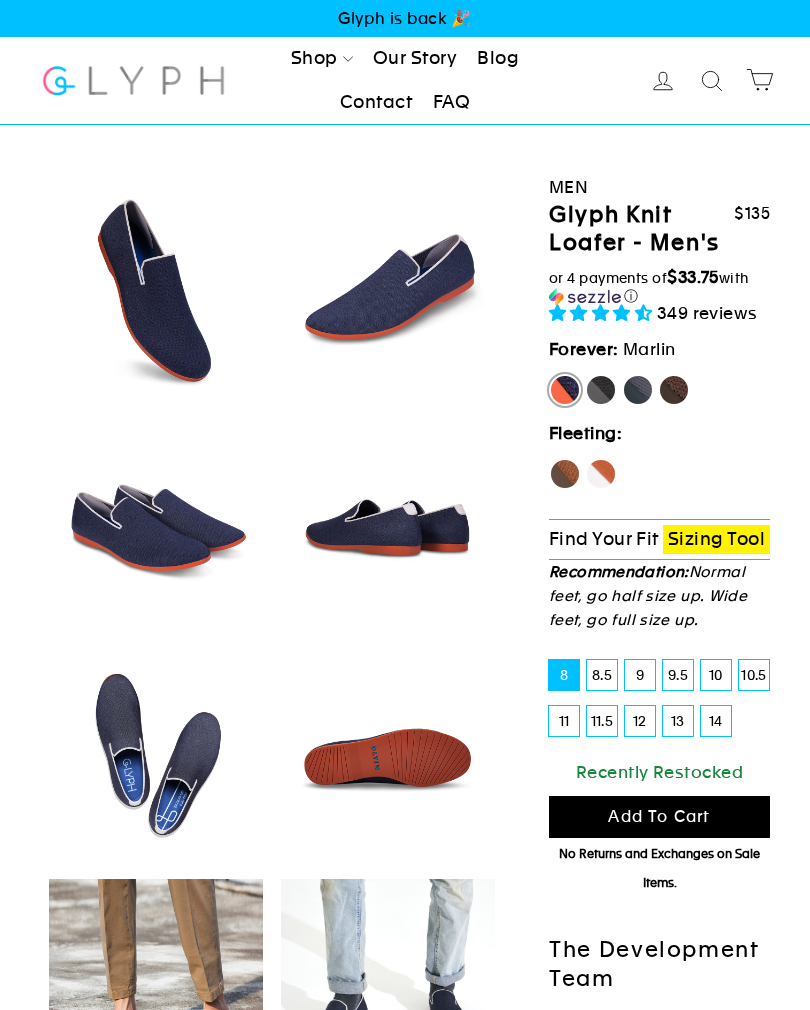 select on "highest-rating" 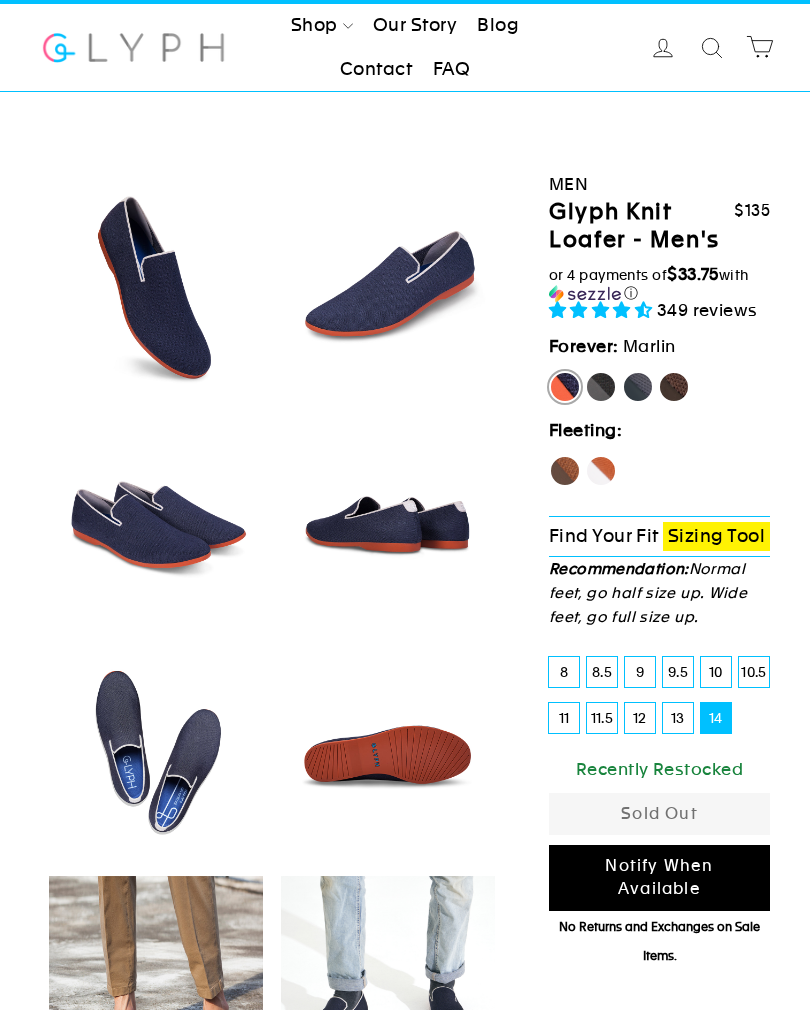 scroll, scrollTop: 0, scrollLeft: 0, axis: both 